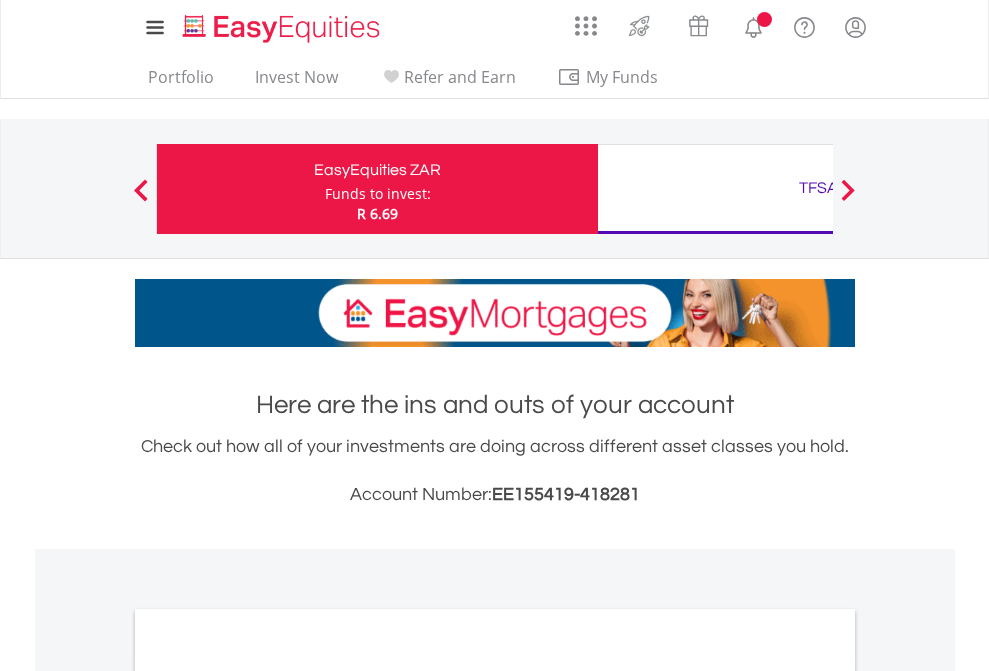 scroll, scrollTop: 0, scrollLeft: 0, axis: both 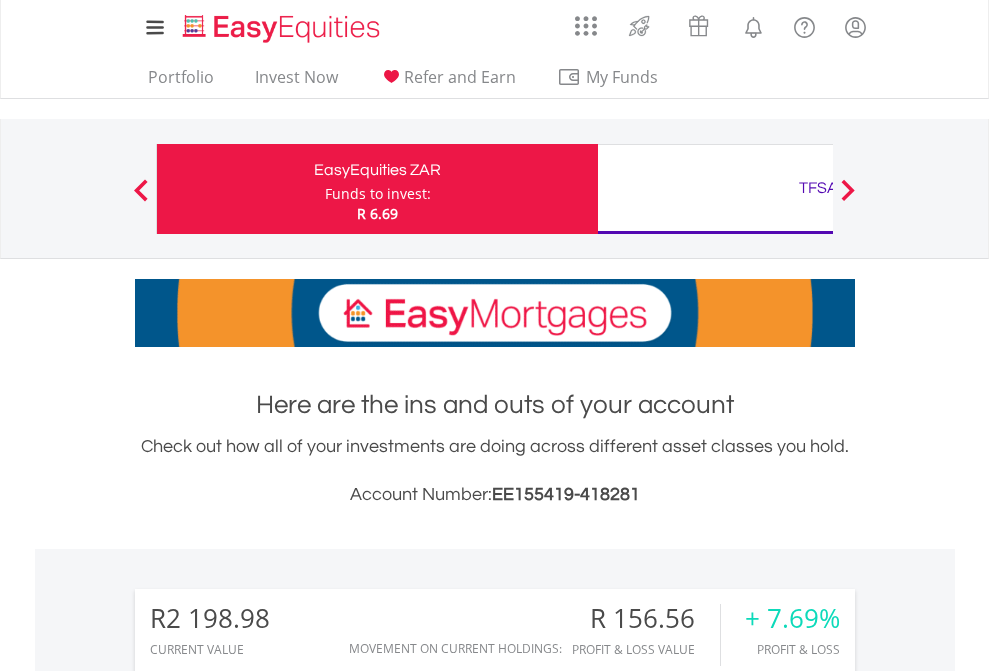 click on "Funds to invest:" at bounding box center [378, 194] 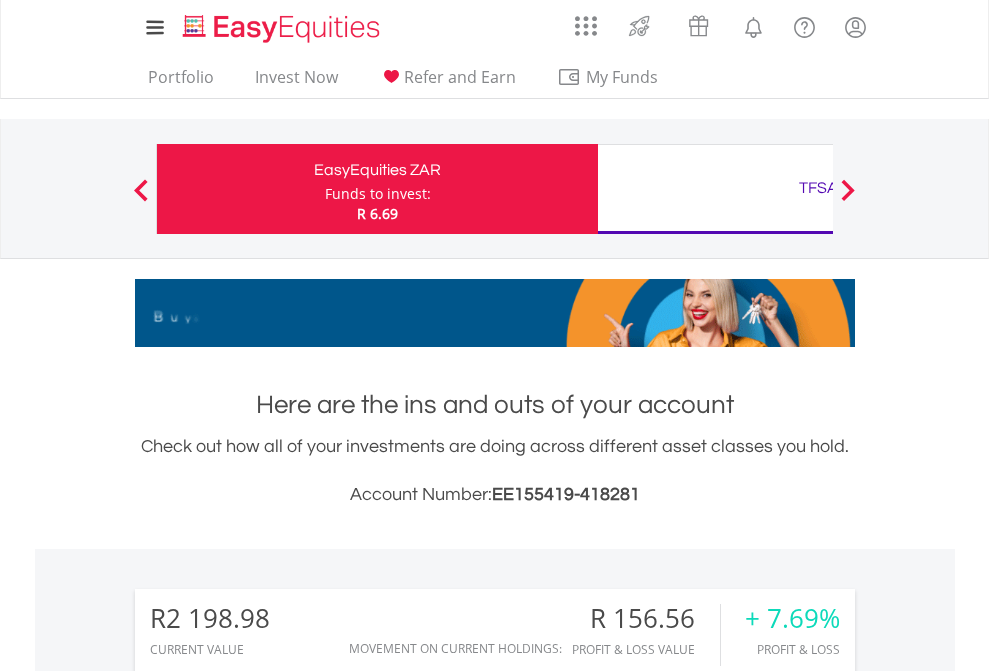 scroll, scrollTop: 999808, scrollLeft: 999687, axis: both 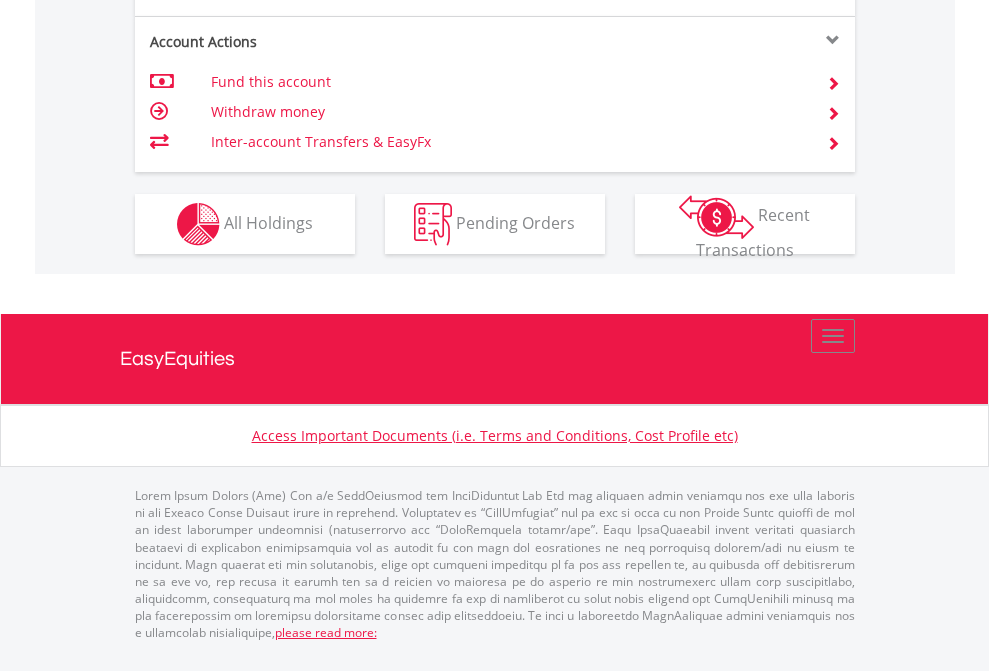 click on "Investment types" at bounding box center [706, -337] 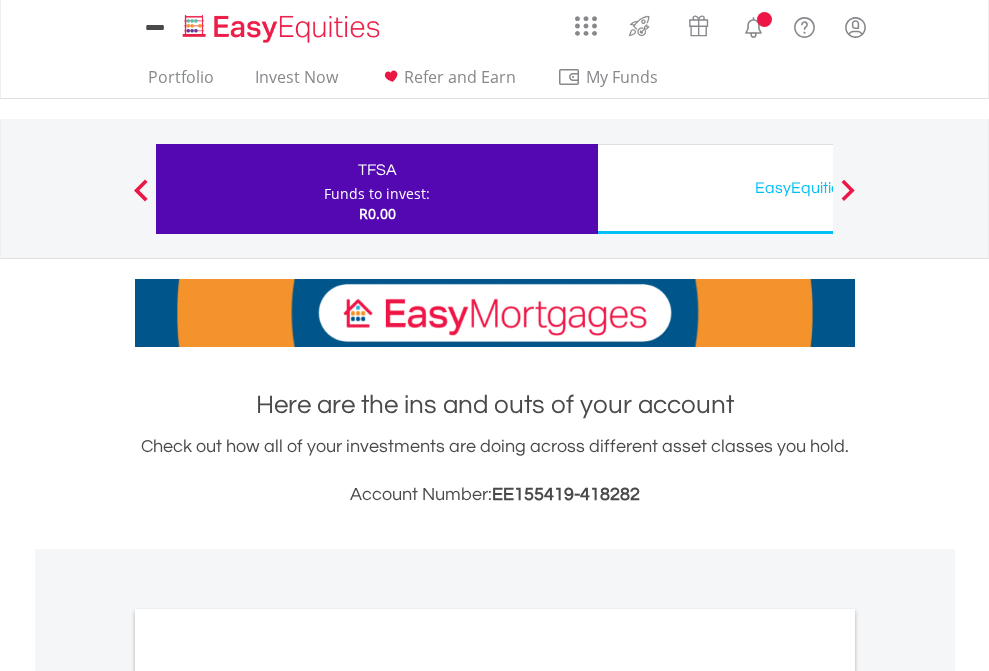 scroll, scrollTop: 0, scrollLeft: 0, axis: both 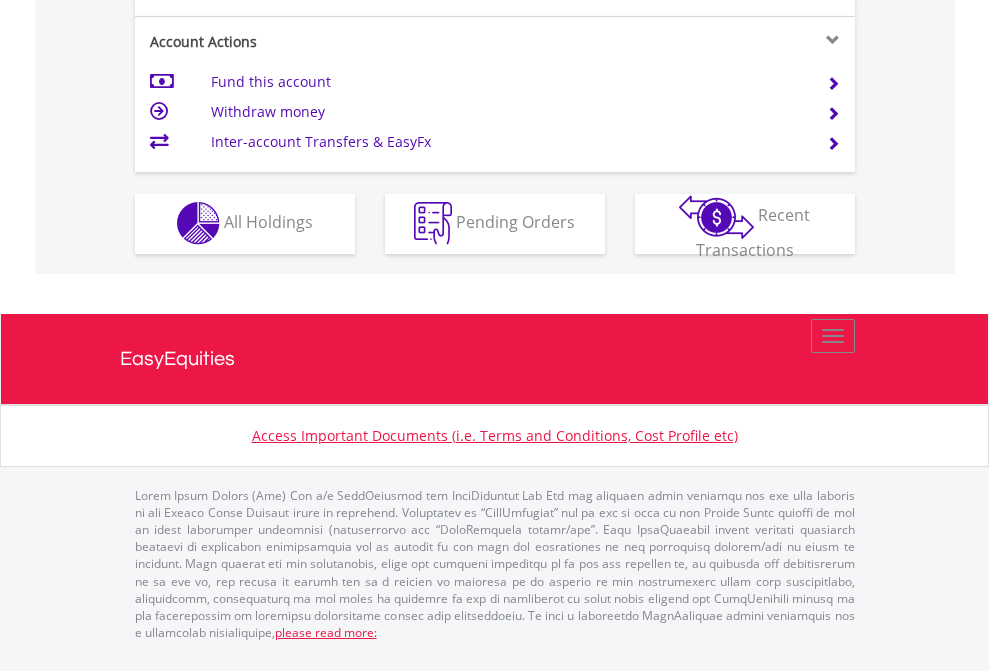 click on "Investment types" at bounding box center (706, -353) 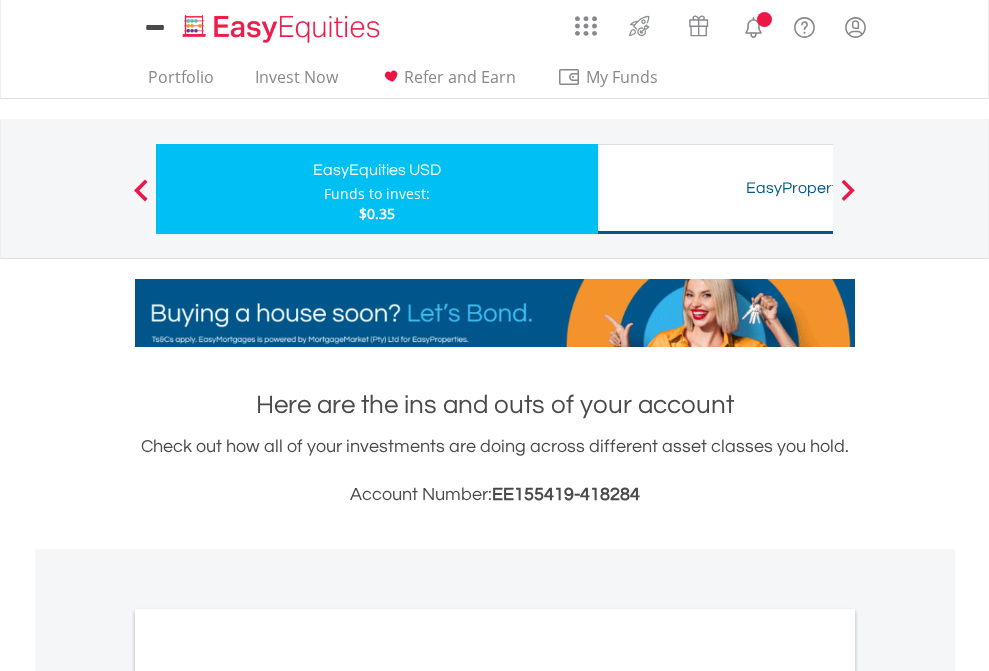 scroll, scrollTop: 0, scrollLeft: 0, axis: both 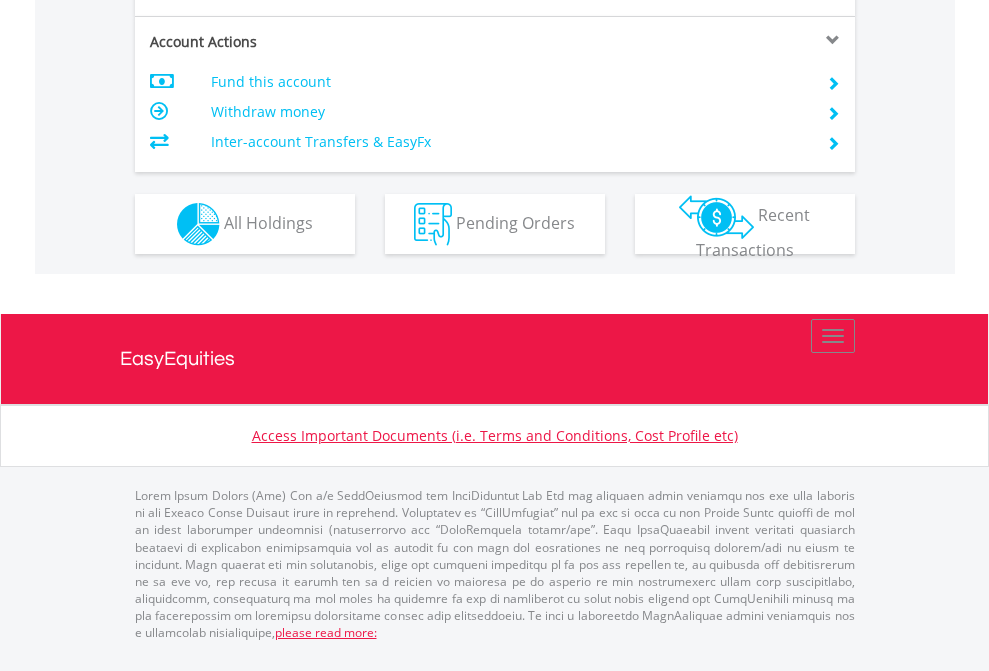 click on "Investment types" at bounding box center [706, -337] 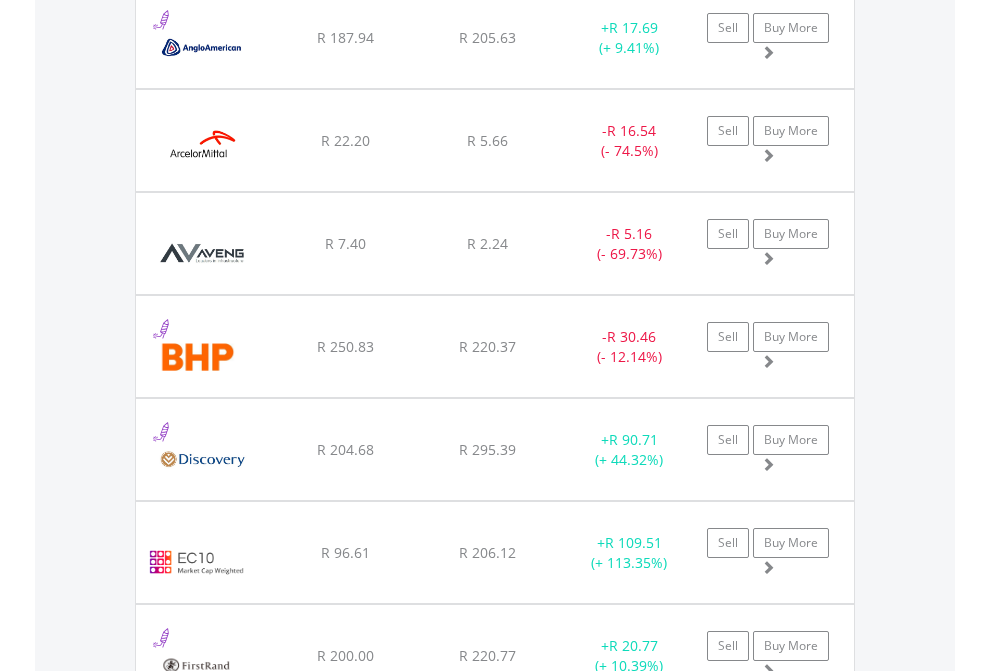 scroll, scrollTop: 2385, scrollLeft: 0, axis: vertical 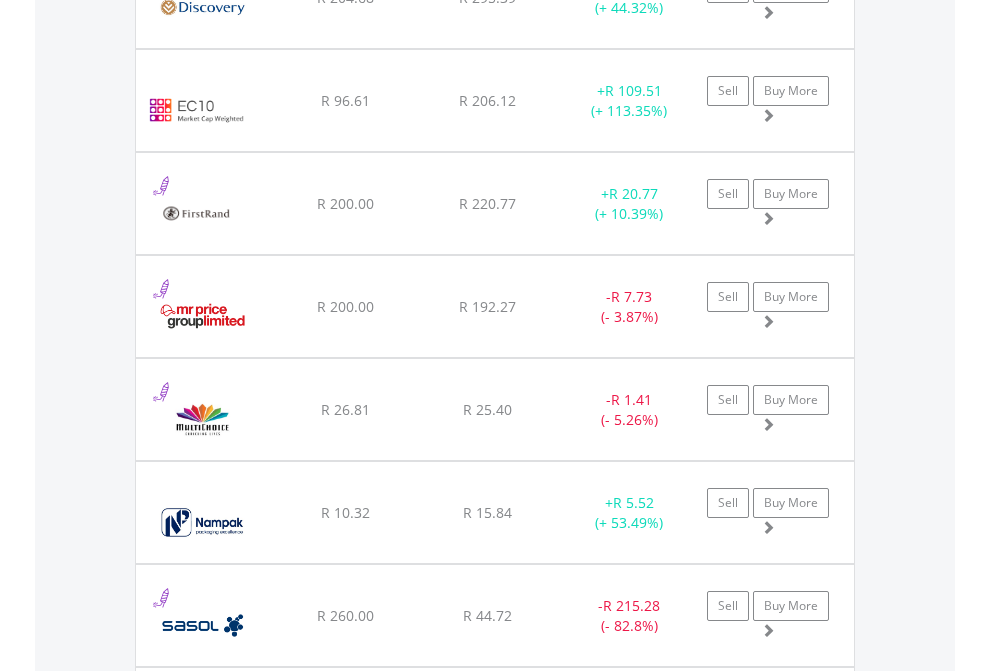 click on "TFSA" at bounding box center [818, -2197] 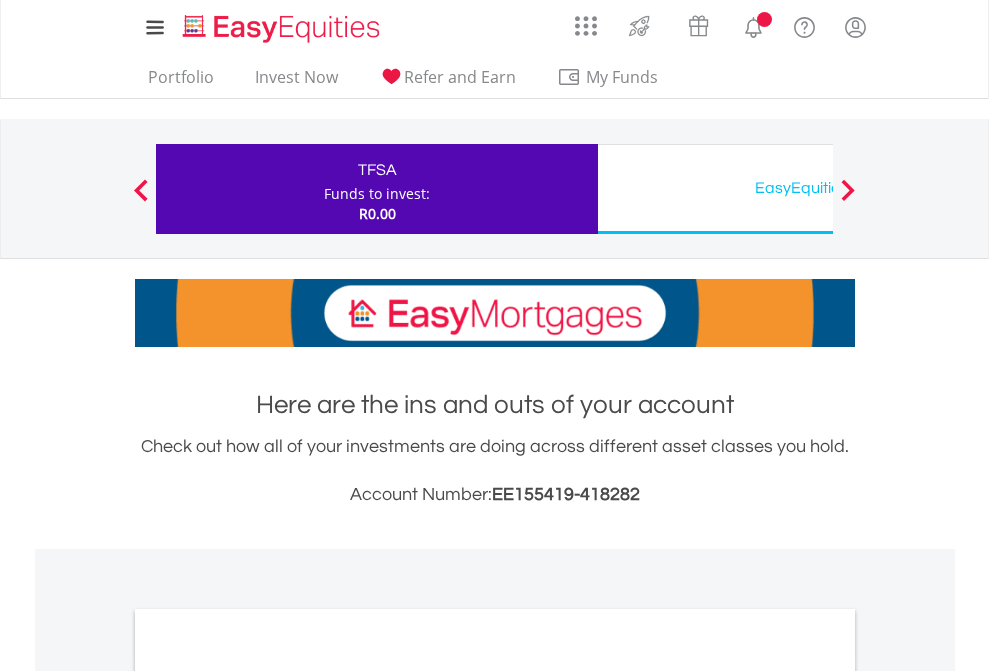 scroll, scrollTop: 1202, scrollLeft: 0, axis: vertical 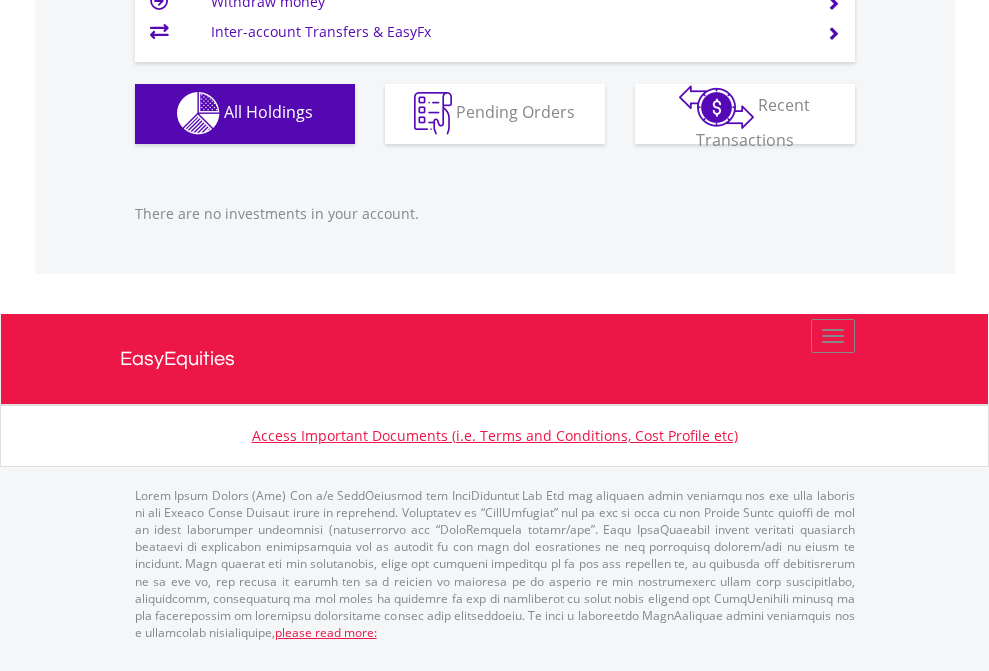 click on "EasyEquities USD" at bounding box center (818, -1142) 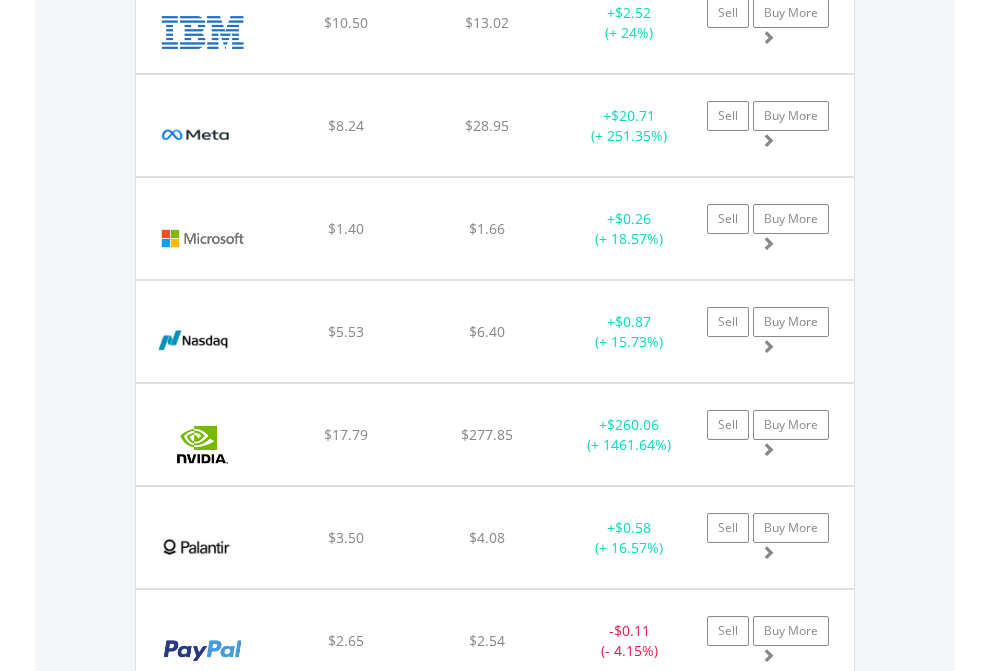 scroll, scrollTop: 2225, scrollLeft: 0, axis: vertical 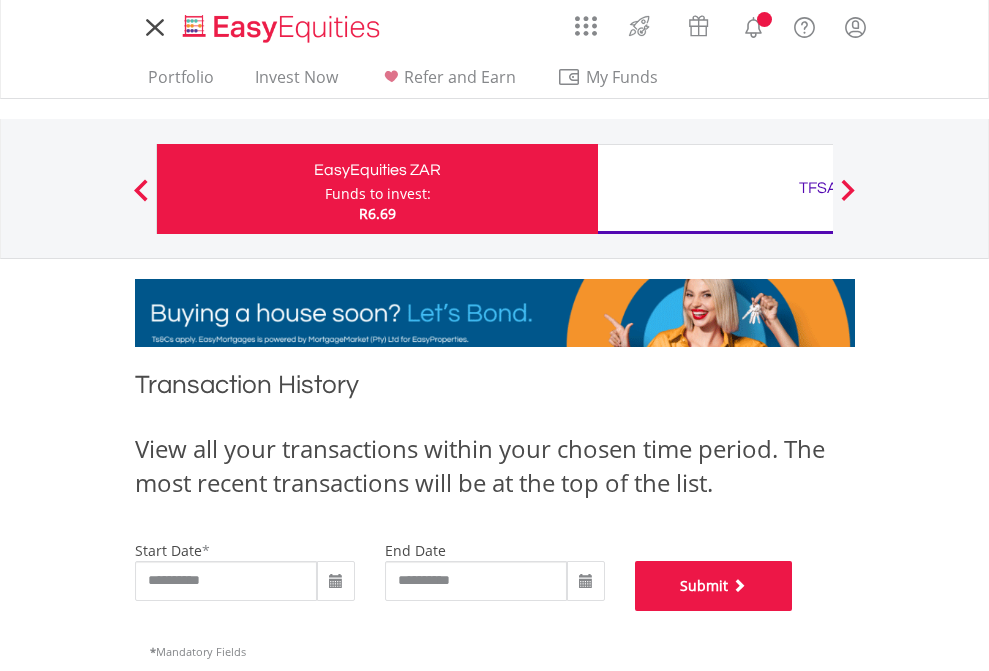 click on "Submit" at bounding box center [714, 586] 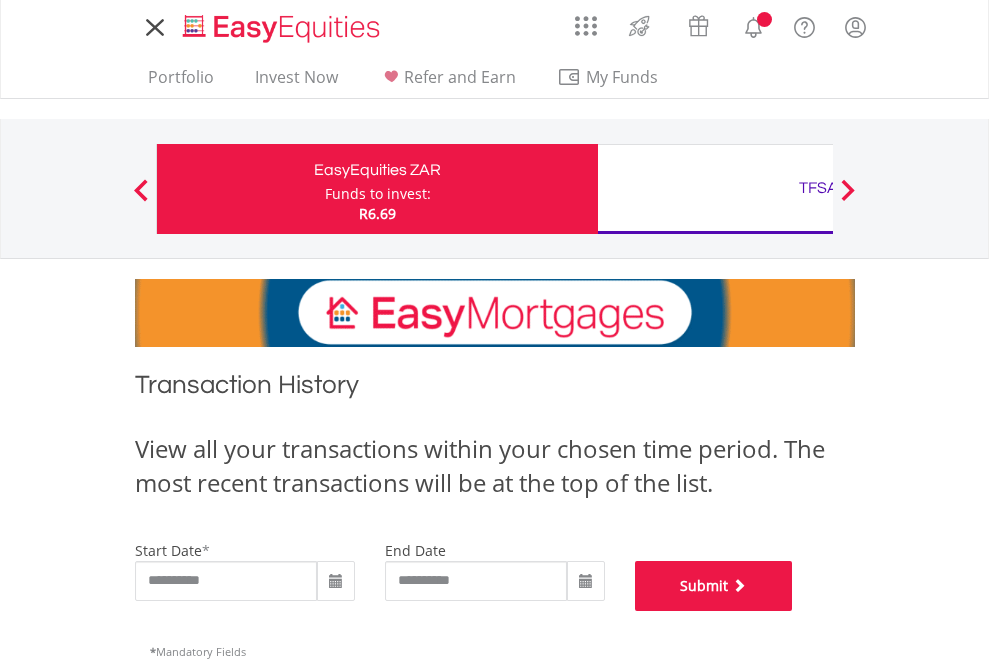 scroll, scrollTop: 811, scrollLeft: 0, axis: vertical 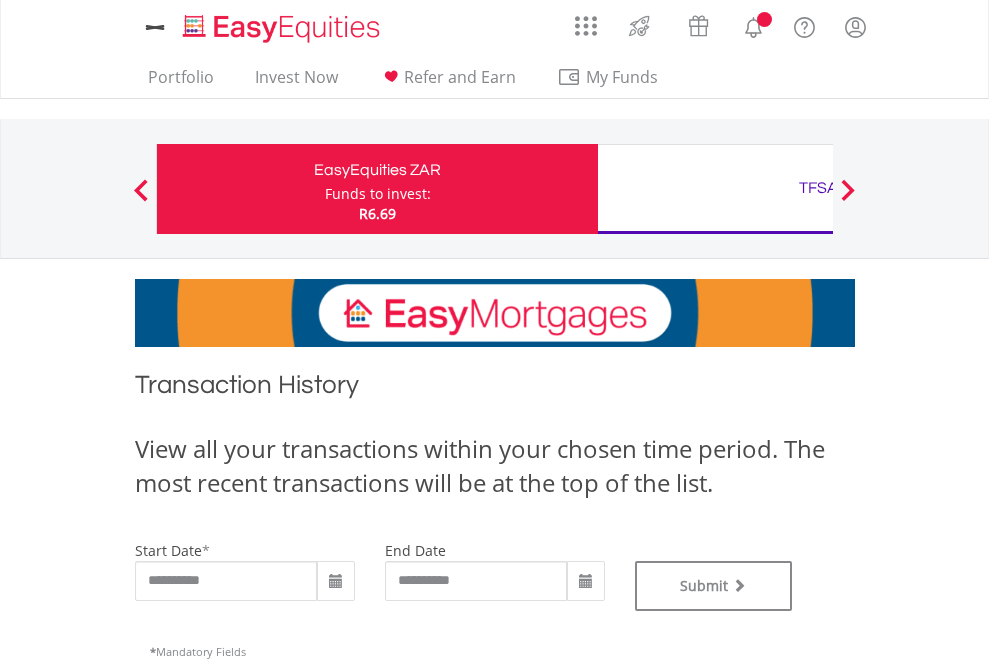 click on "TFSA" at bounding box center (818, 188) 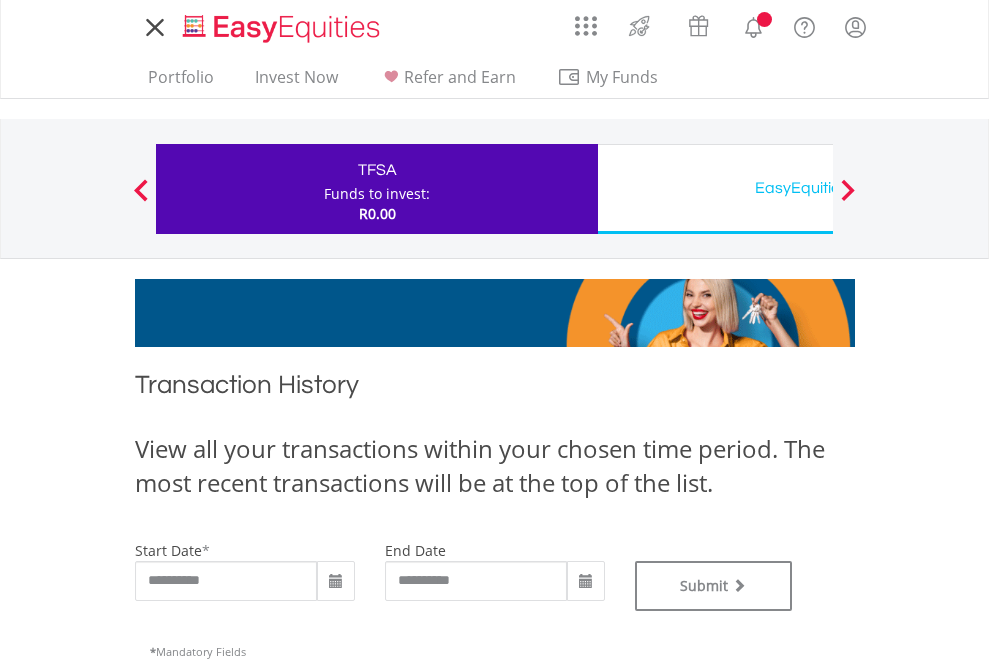 scroll, scrollTop: 0, scrollLeft: 0, axis: both 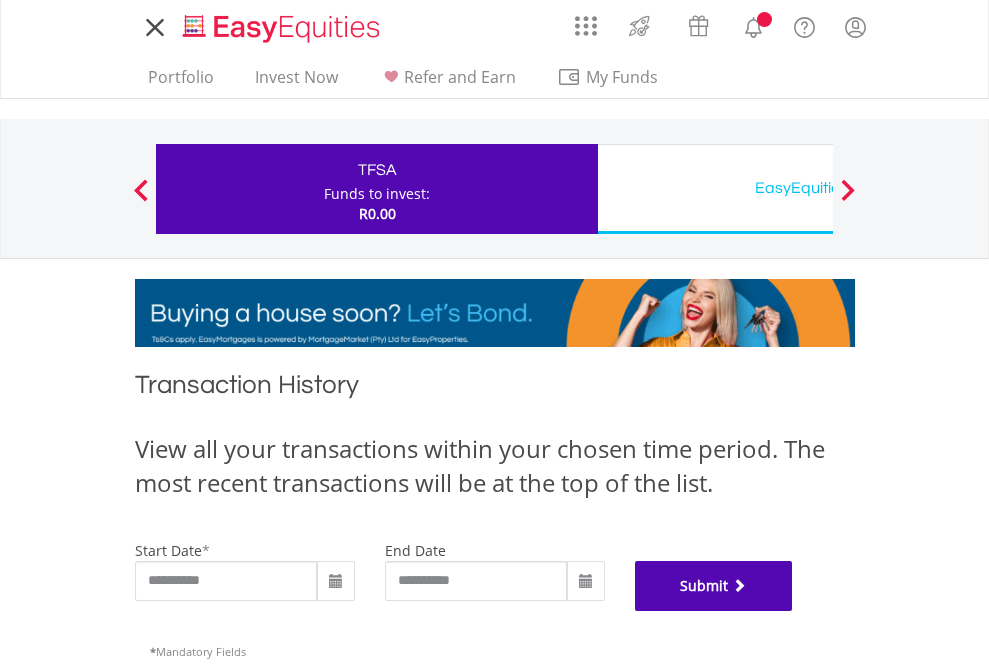 click on "Submit" at bounding box center (714, 586) 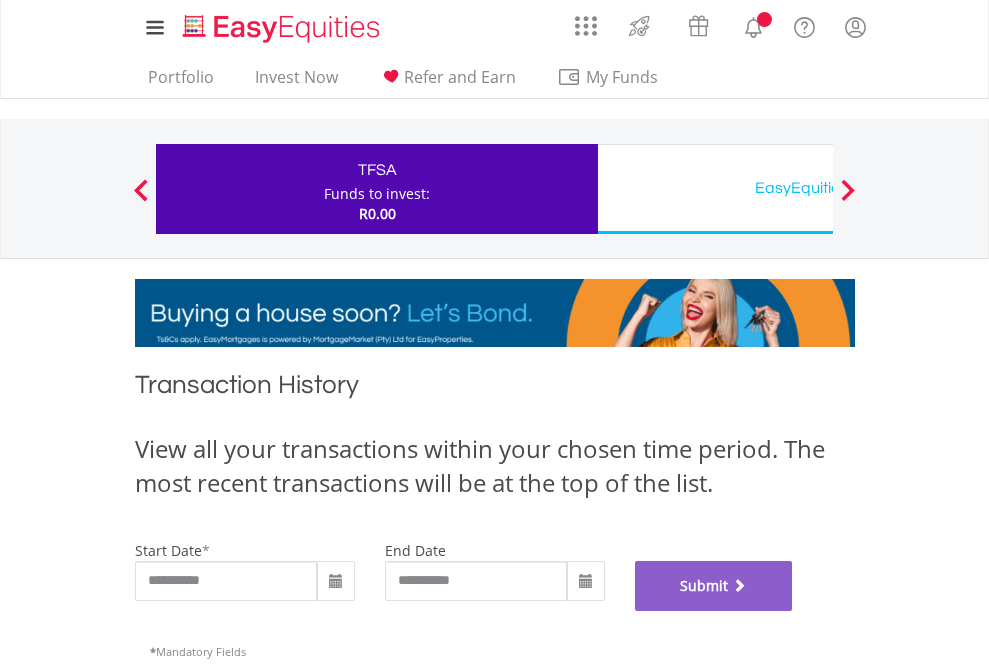 scroll, scrollTop: 811, scrollLeft: 0, axis: vertical 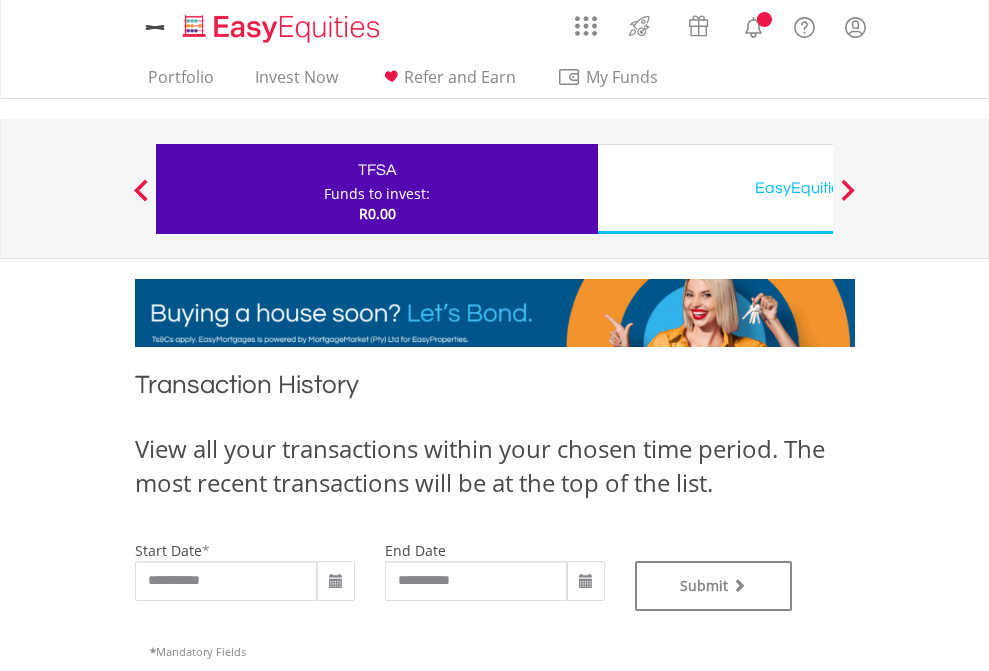 click on "EasyEquities USD" at bounding box center [818, 188] 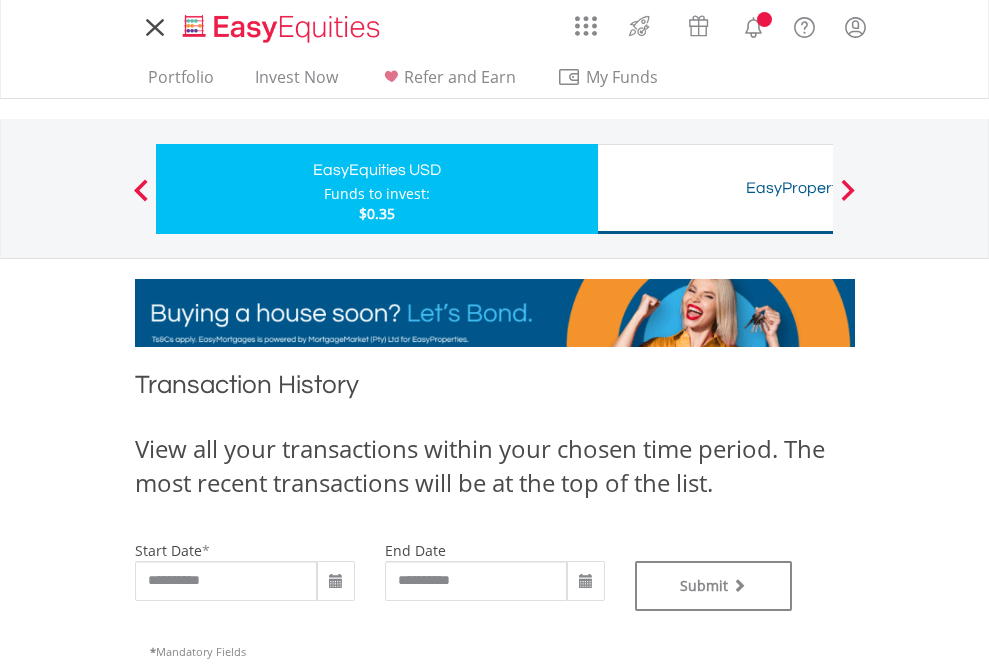 scroll, scrollTop: 0, scrollLeft: 0, axis: both 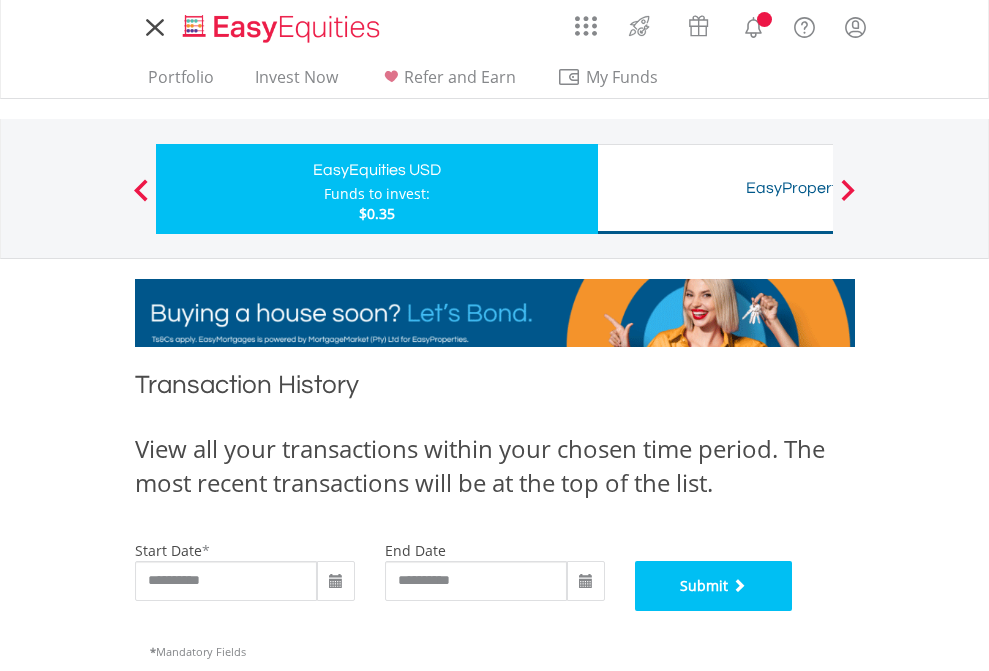 click on "Submit" at bounding box center (714, 586) 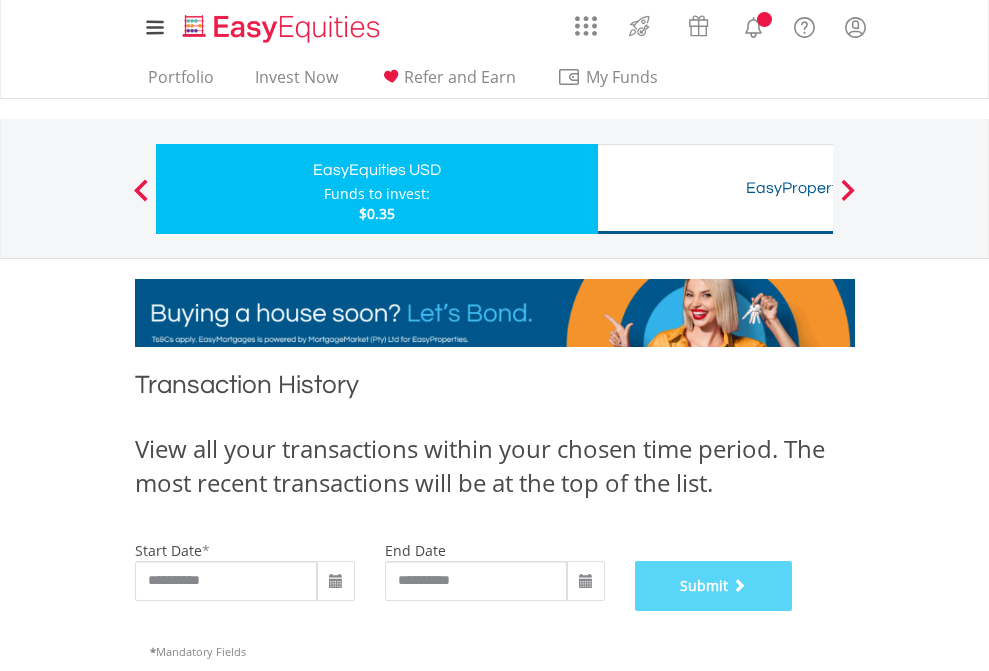 scroll, scrollTop: 811, scrollLeft: 0, axis: vertical 